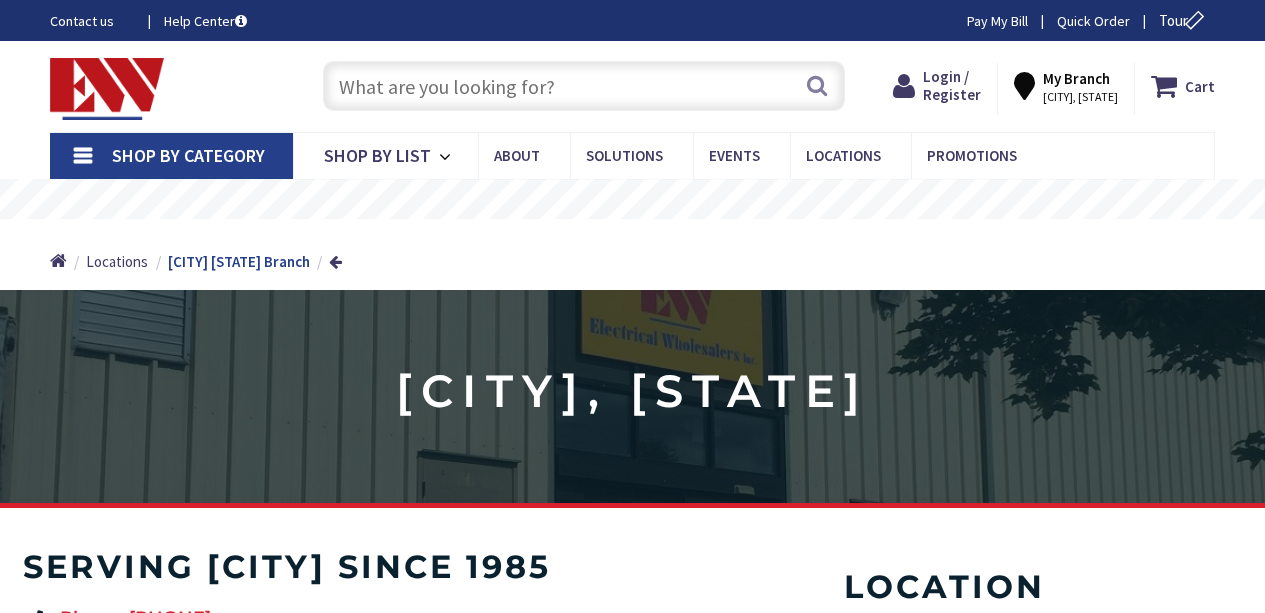 scroll, scrollTop: 0, scrollLeft: 0, axis: both 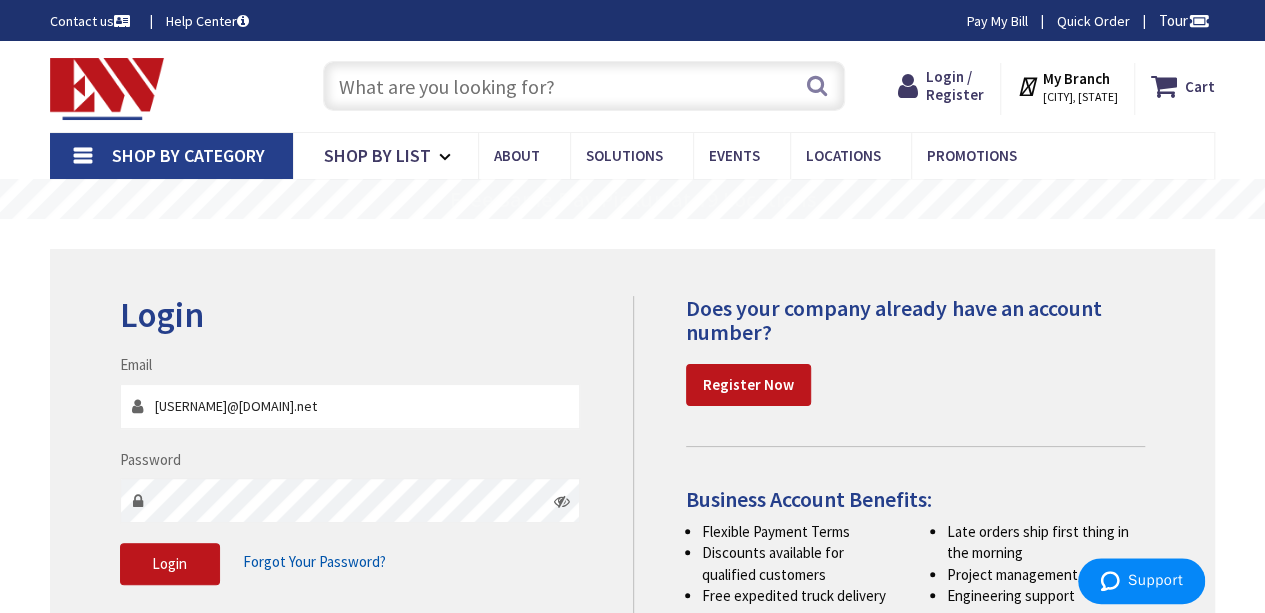 click on "[USERNAME]@[DOMAIN].net" at bounding box center [350, 406] 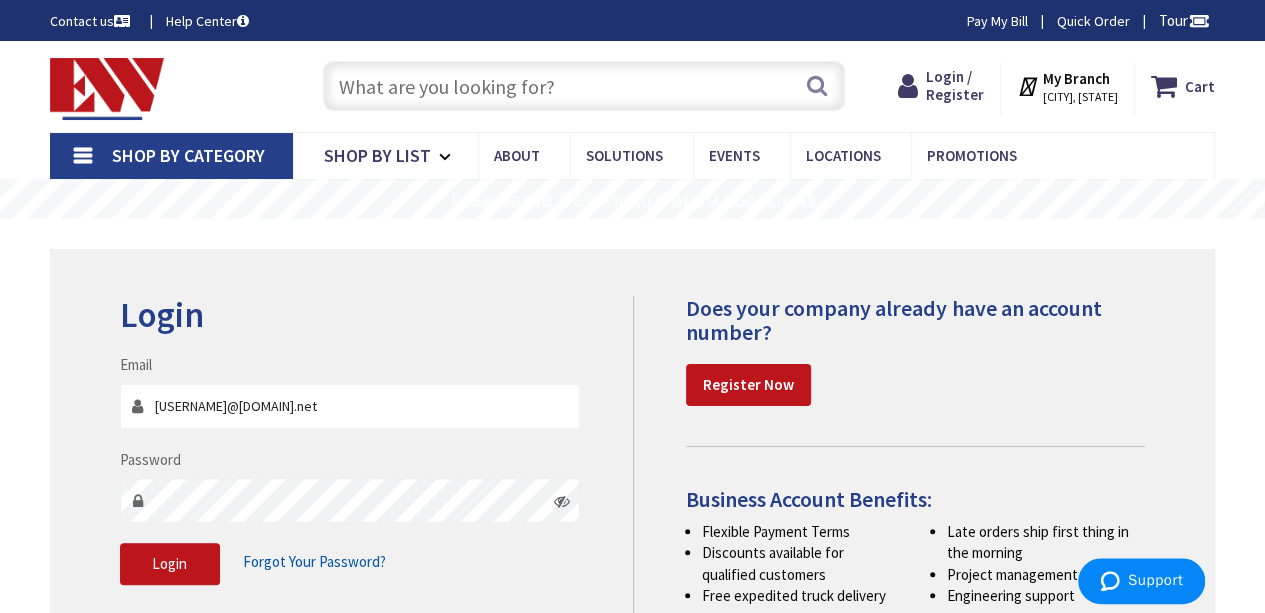 click on "Customelectrical@charter.net" at bounding box center (350, 406) 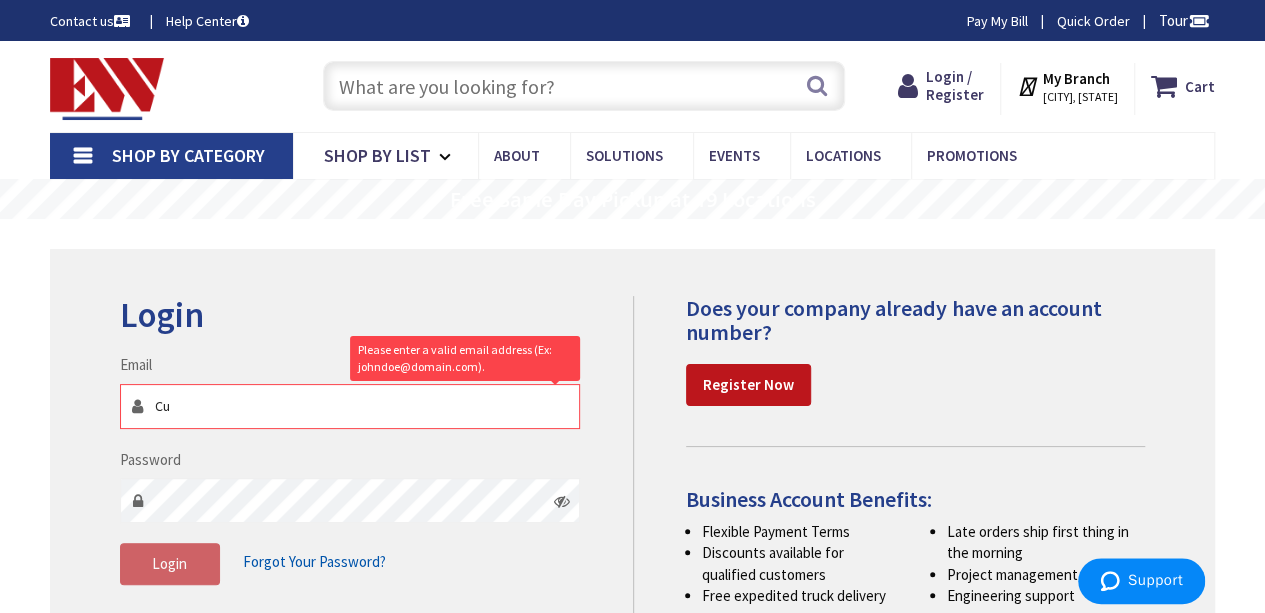 type on "C" 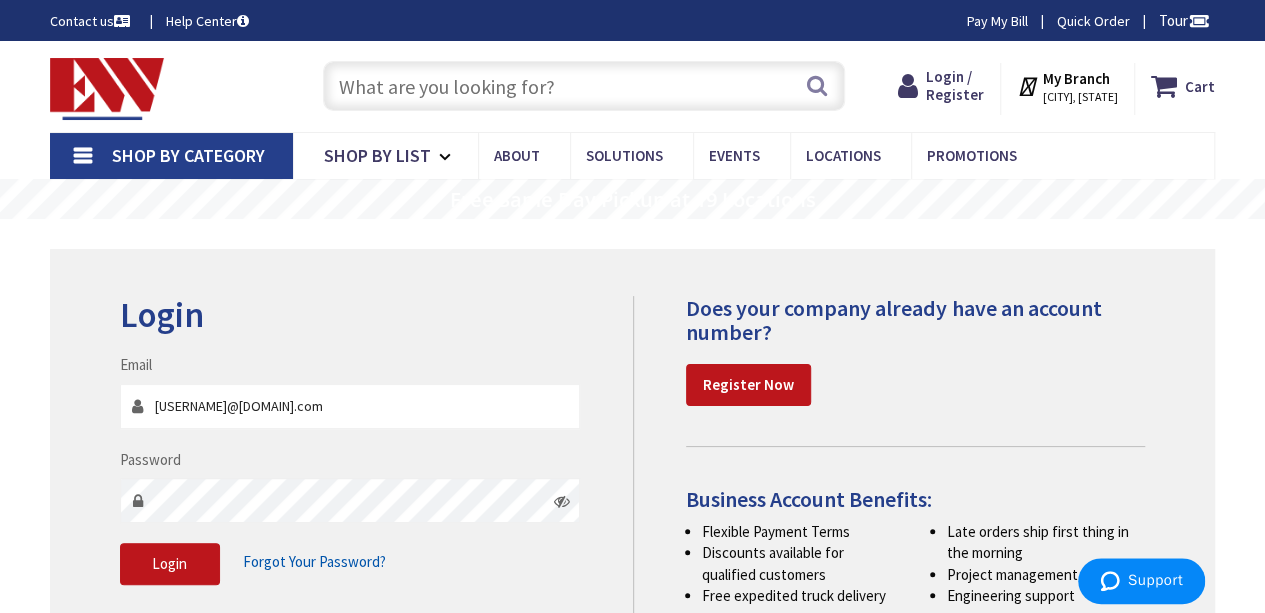 type on "Garthrealelectric@gmail.com" 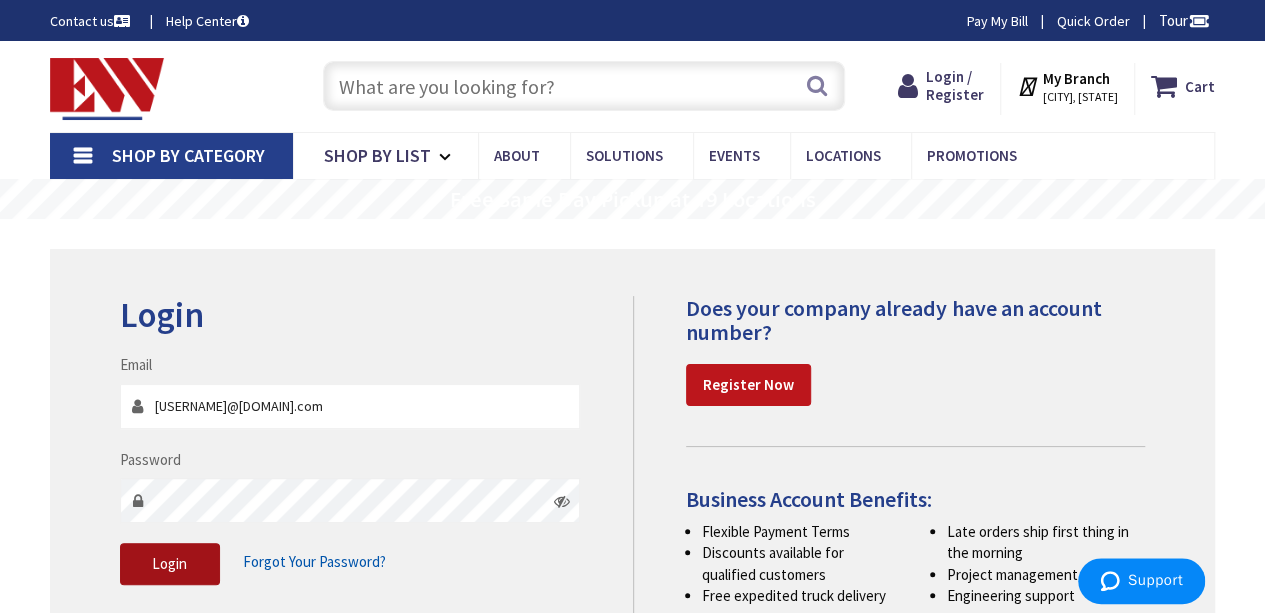 click on "Login" at bounding box center (170, 564) 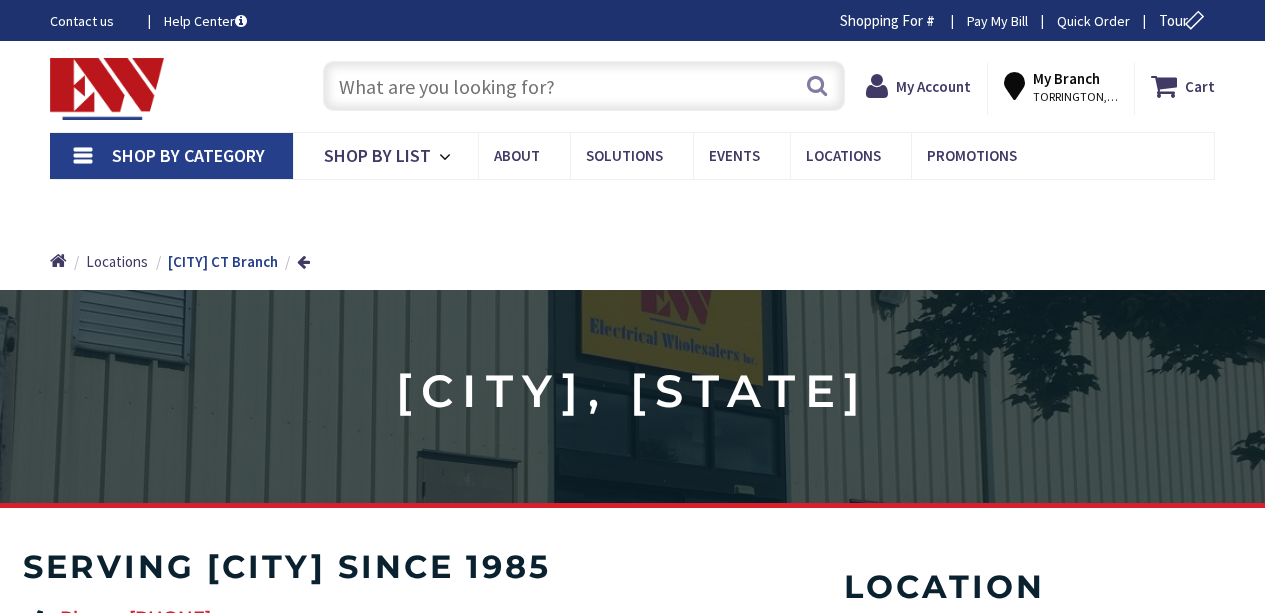 scroll, scrollTop: 0, scrollLeft: 0, axis: both 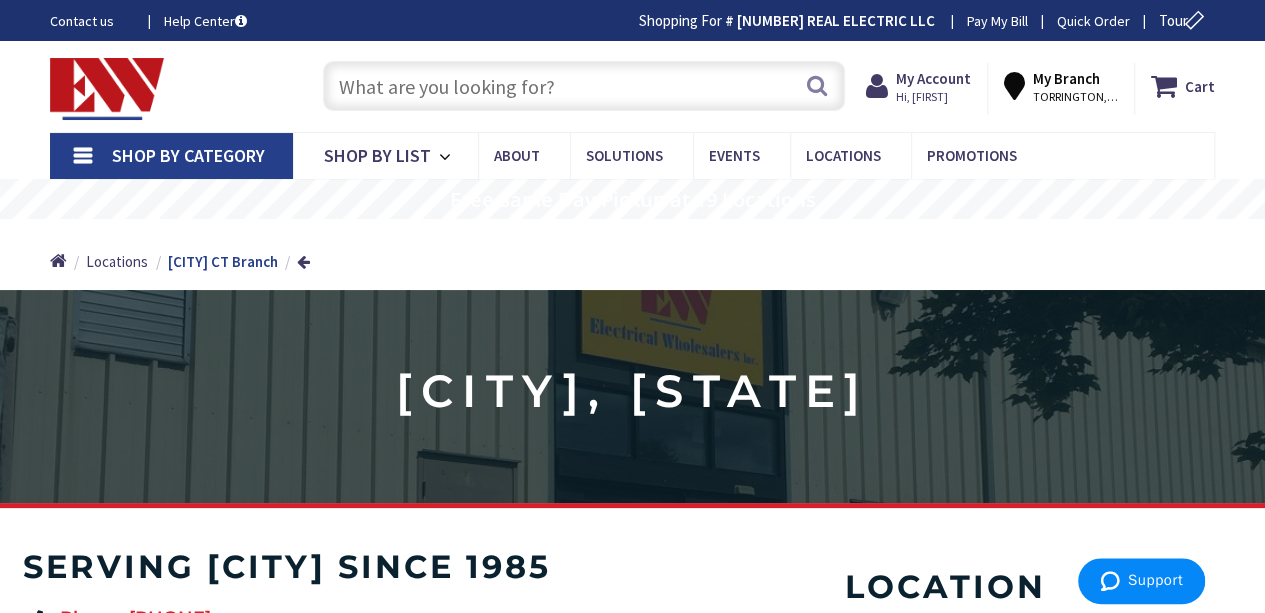 click at bounding box center (584, 86) 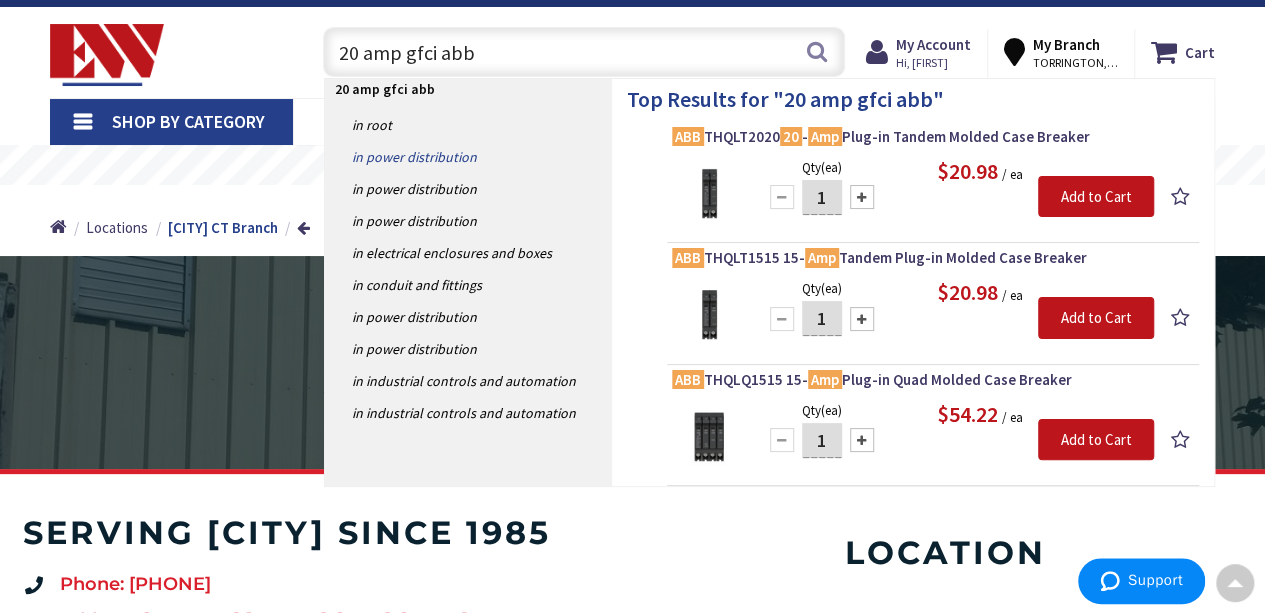 scroll, scrollTop: 0, scrollLeft: 0, axis: both 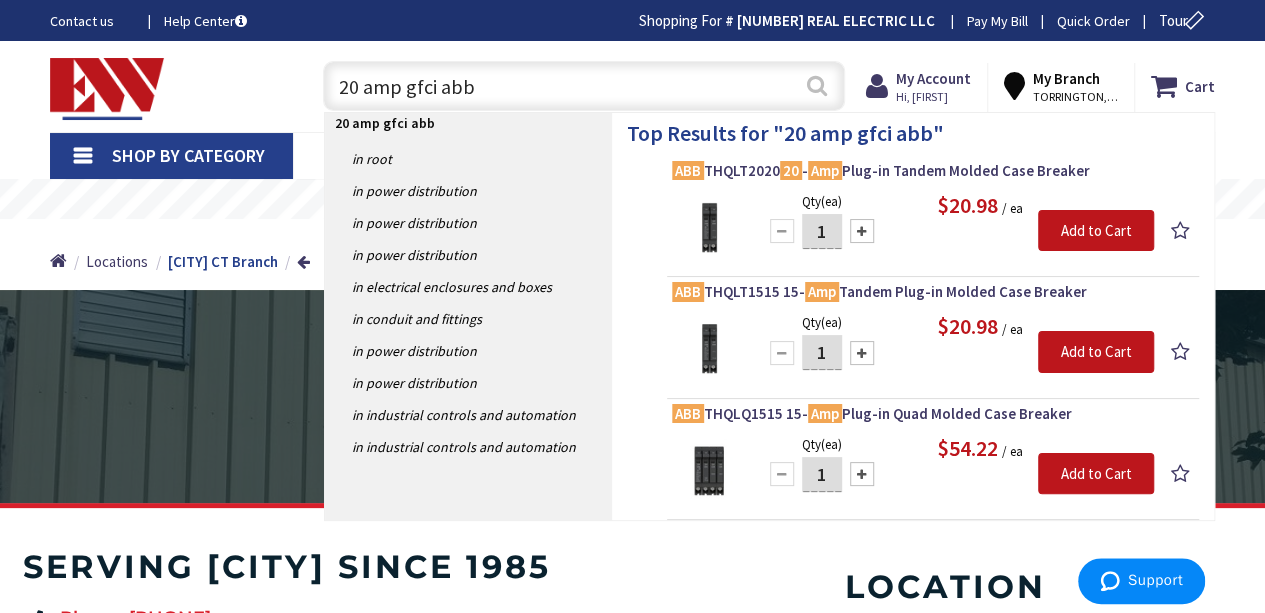 type on "20 amp gfci abb" 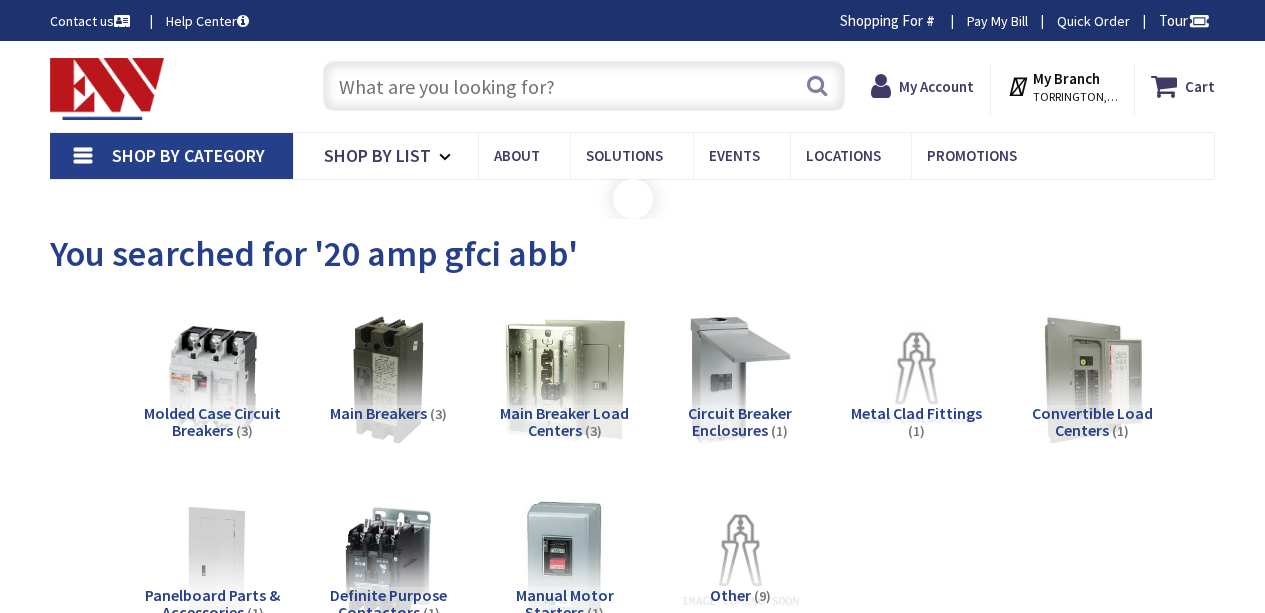 scroll, scrollTop: 0, scrollLeft: 0, axis: both 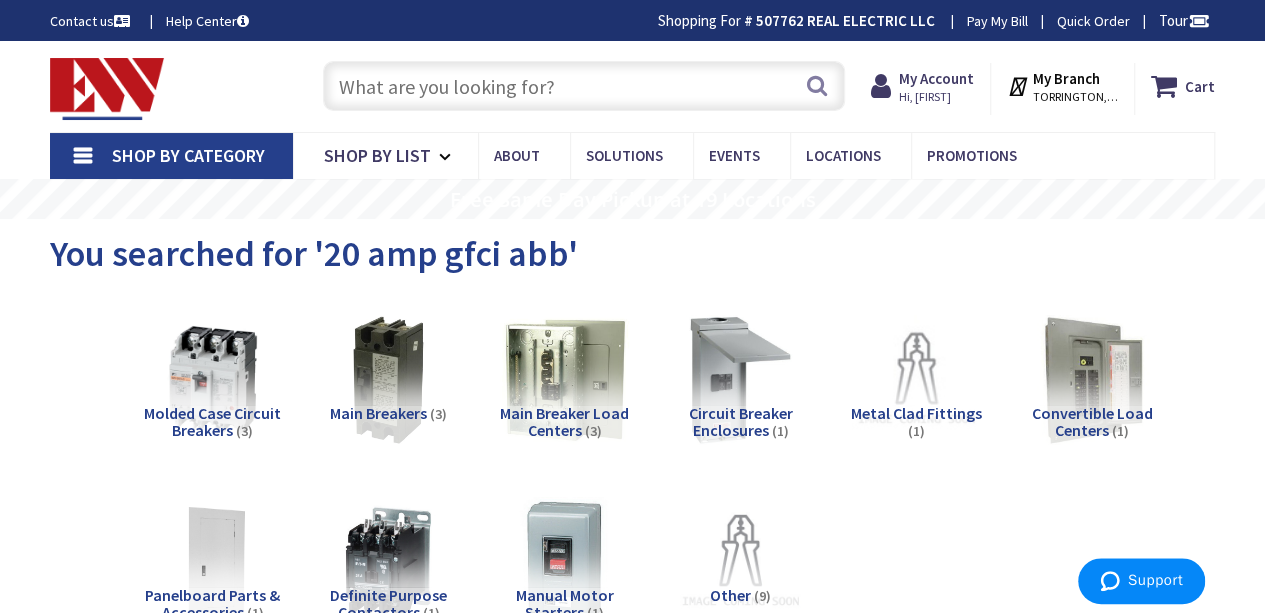 click at bounding box center [584, 86] 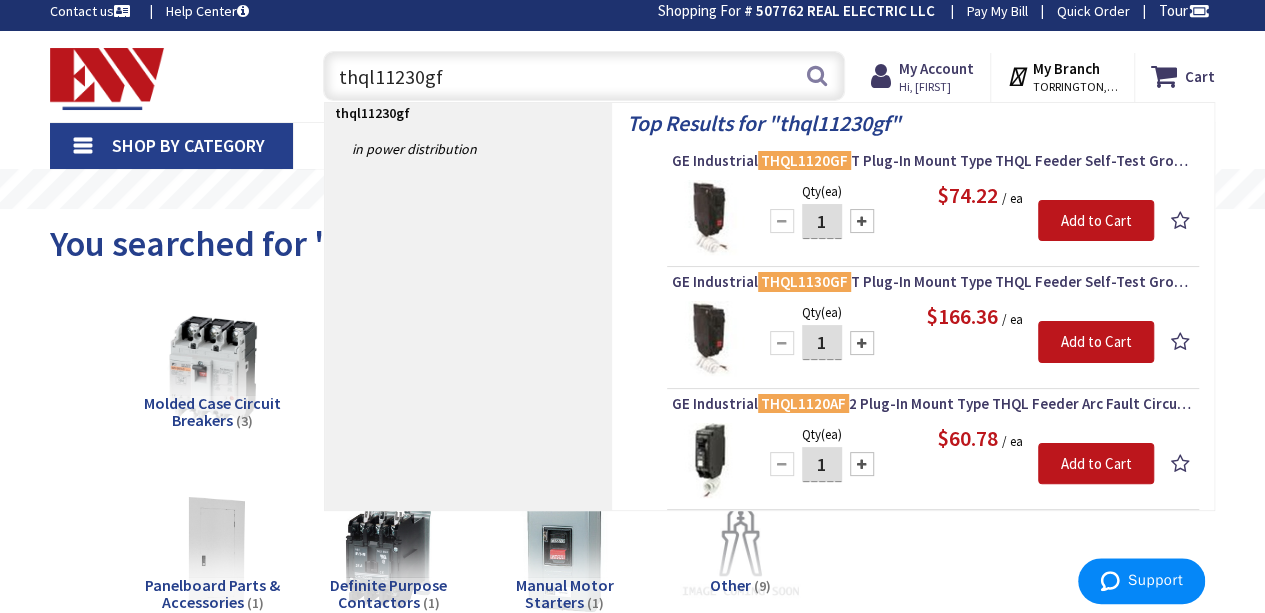 scroll, scrollTop: 6, scrollLeft: 0, axis: vertical 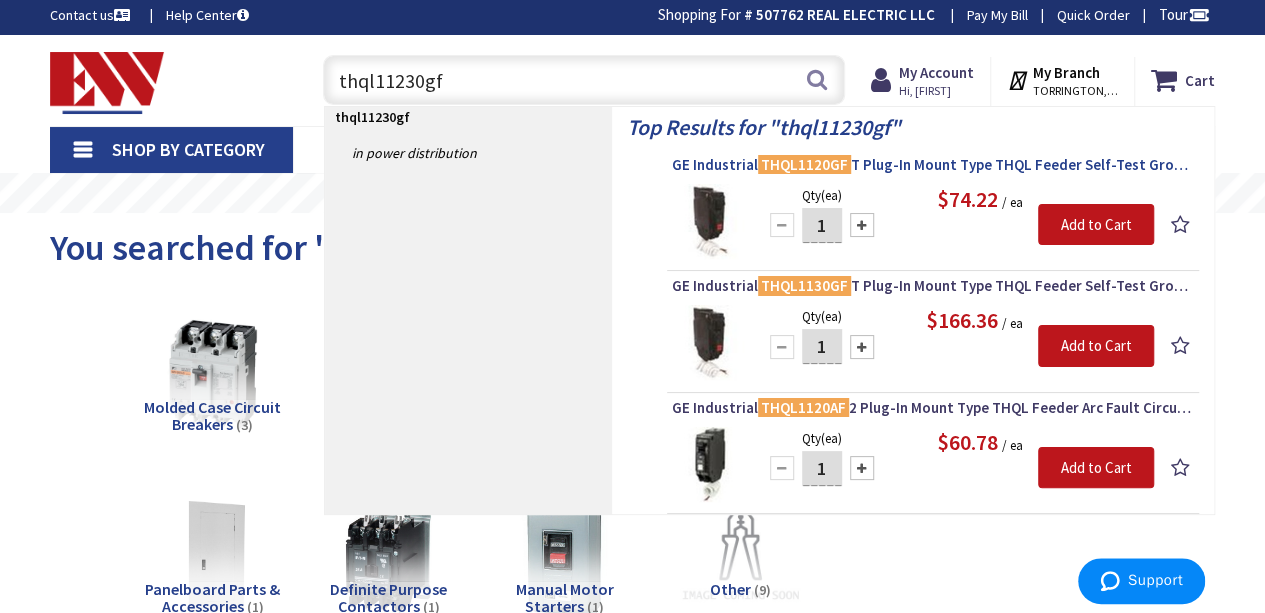 type on "thql11230gf" 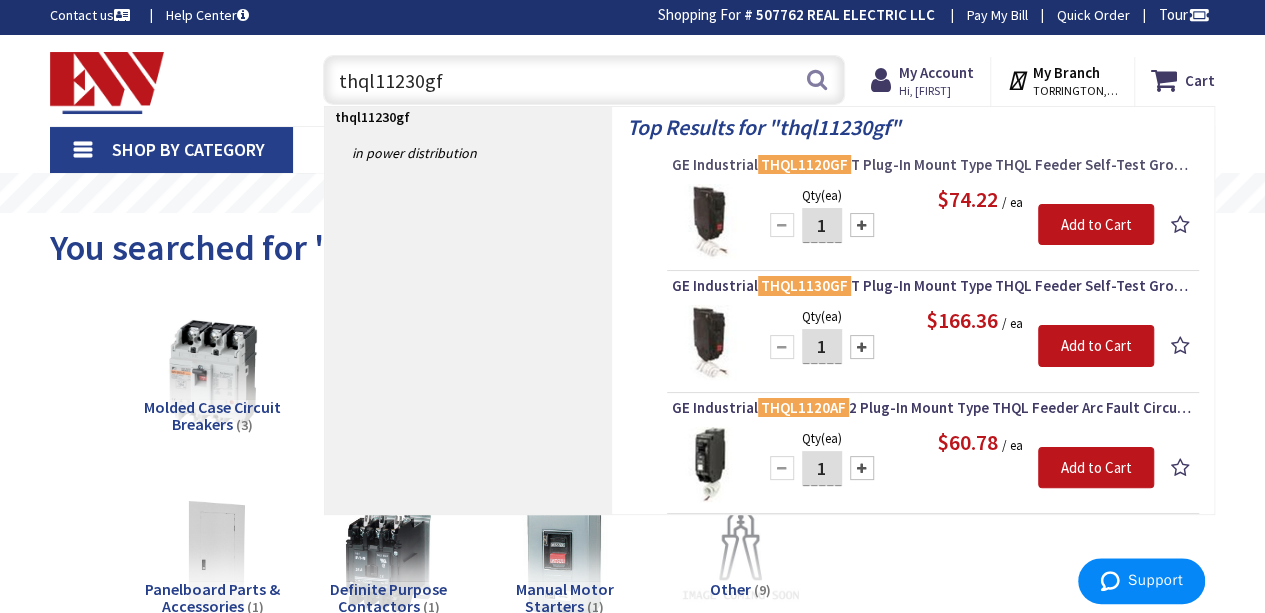 click on "GE Industrial  THQL1120GF T Plug-In Mount Type THQL Feeder Self-Test Ground Fault Circuit Breaker 1-Pole 20-Amp 120-Volt AC" at bounding box center [933, 165] 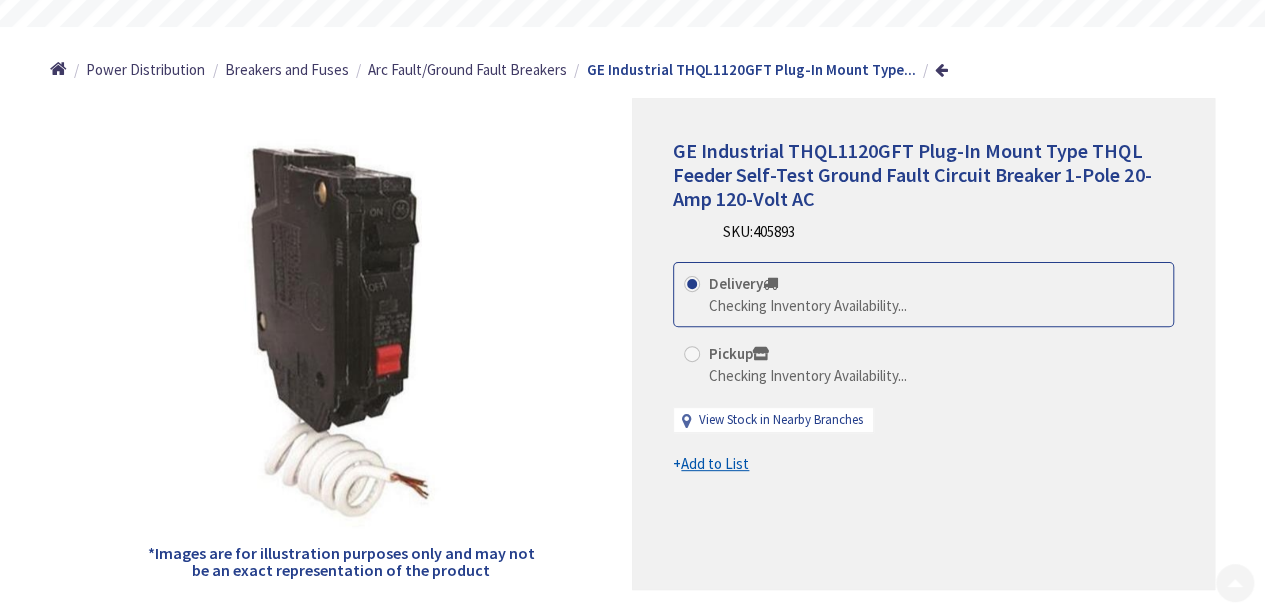 scroll, scrollTop: 291, scrollLeft: 0, axis: vertical 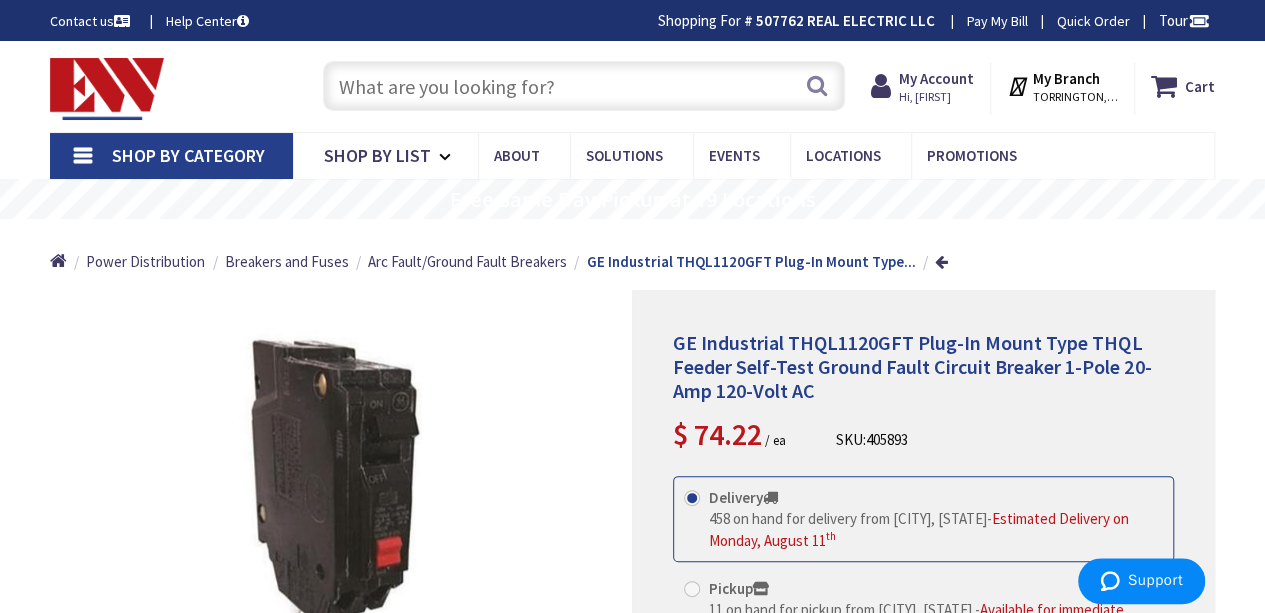 click at bounding box center (584, 86) 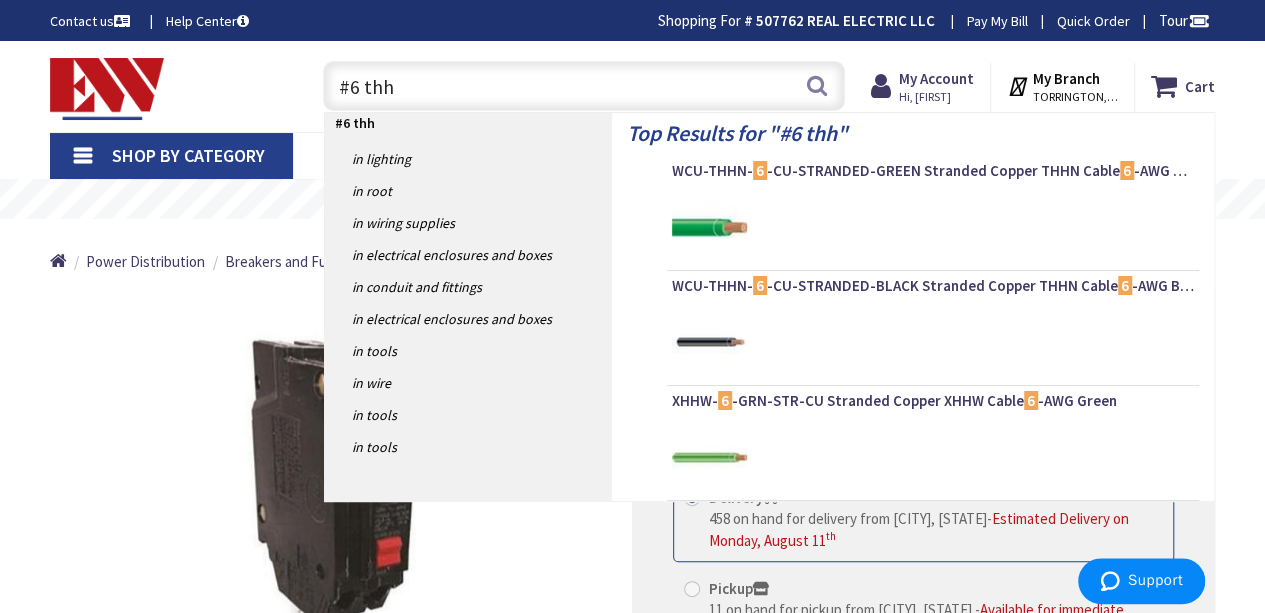 type on "#6 thhn" 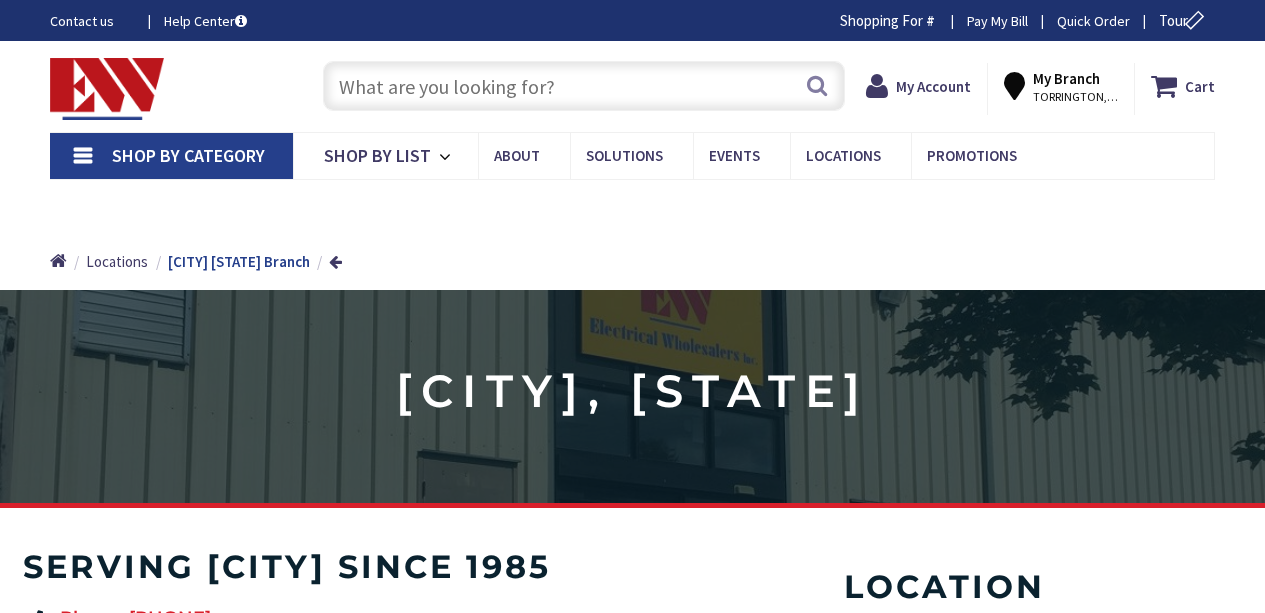 scroll, scrollTop: 0, scrollLeft: 0, axis: both 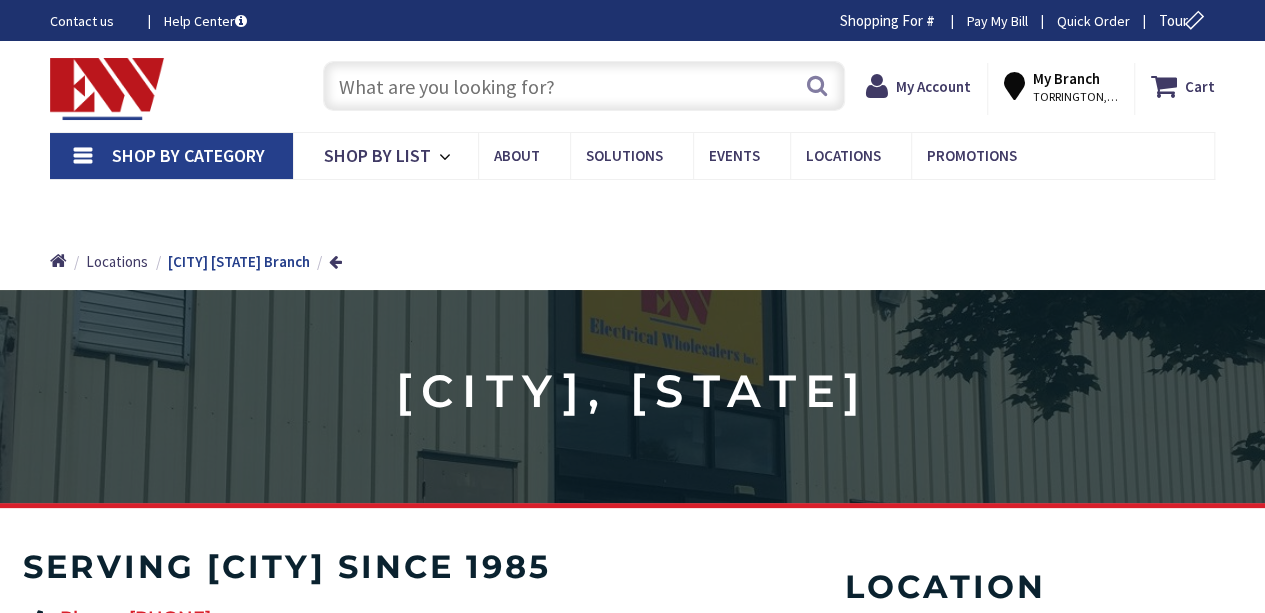 click at bounding box center (584, 86) 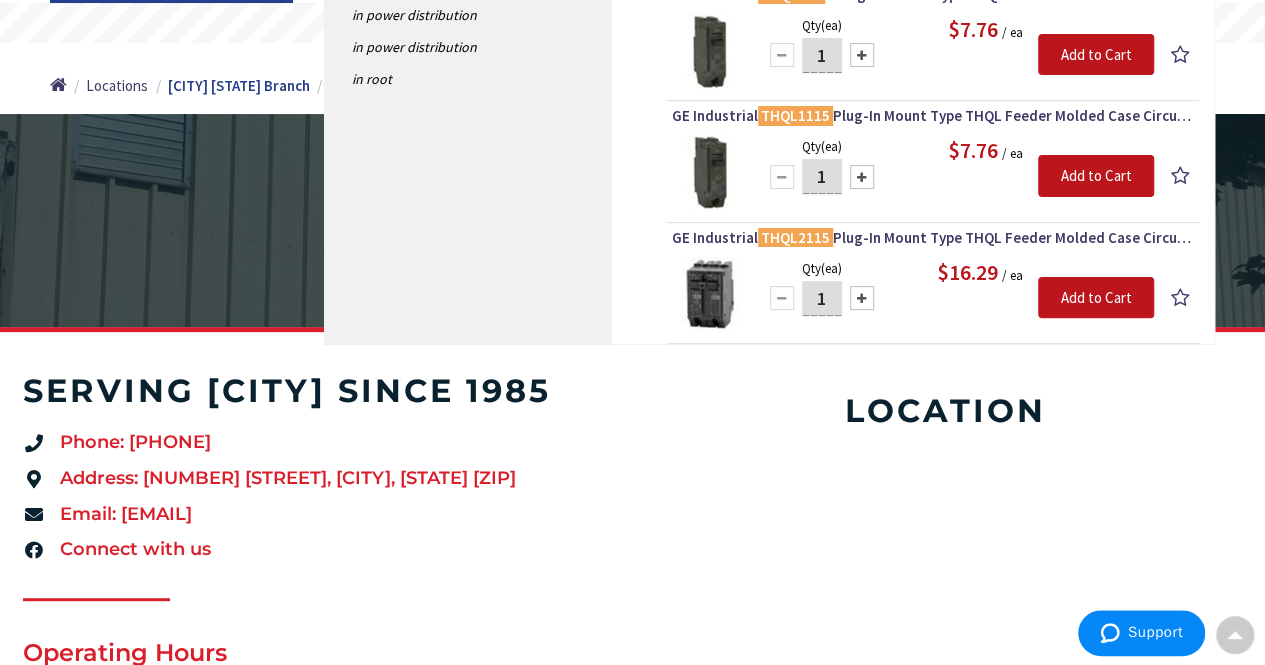 scroll, scrollTop: 0, scrollLeft: 0, axis: both 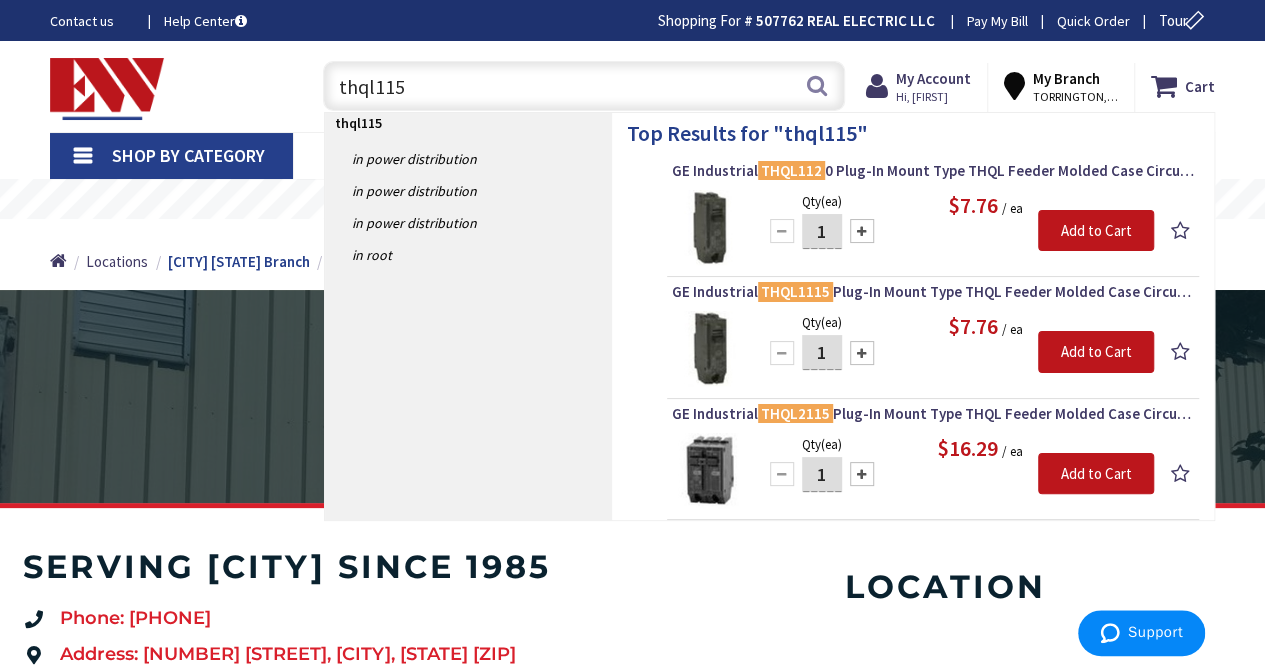 type on "thql115" 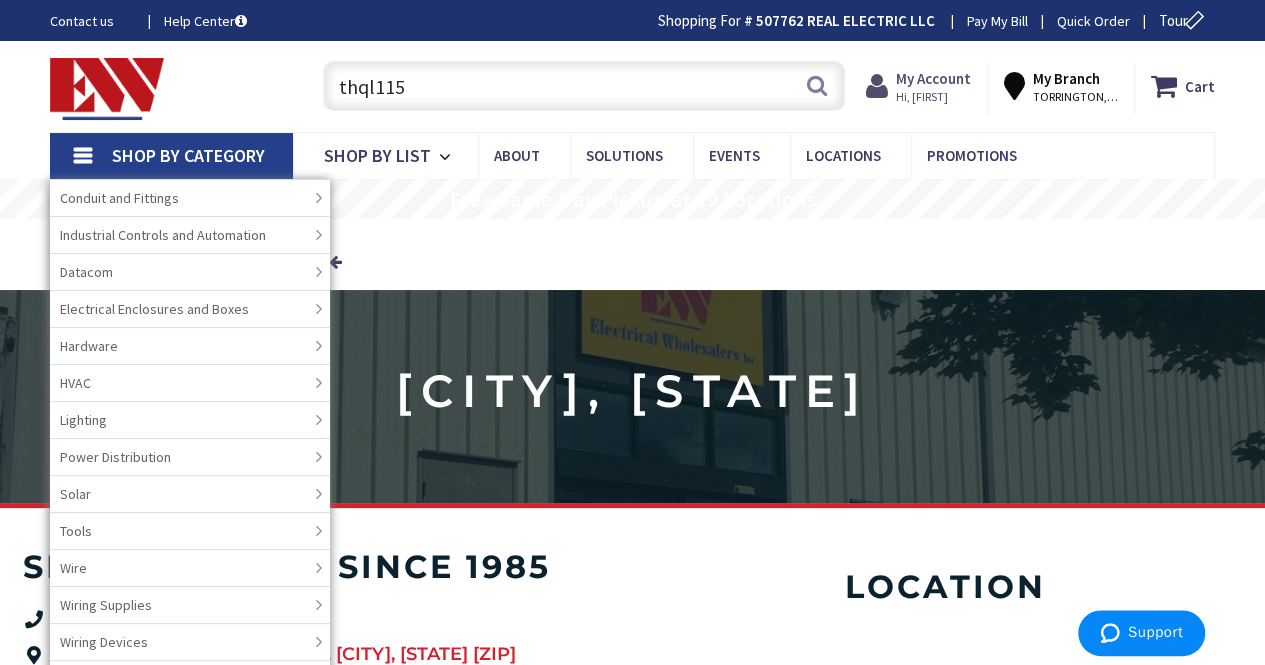 click on "My Account" at bounding box center (933, 78) 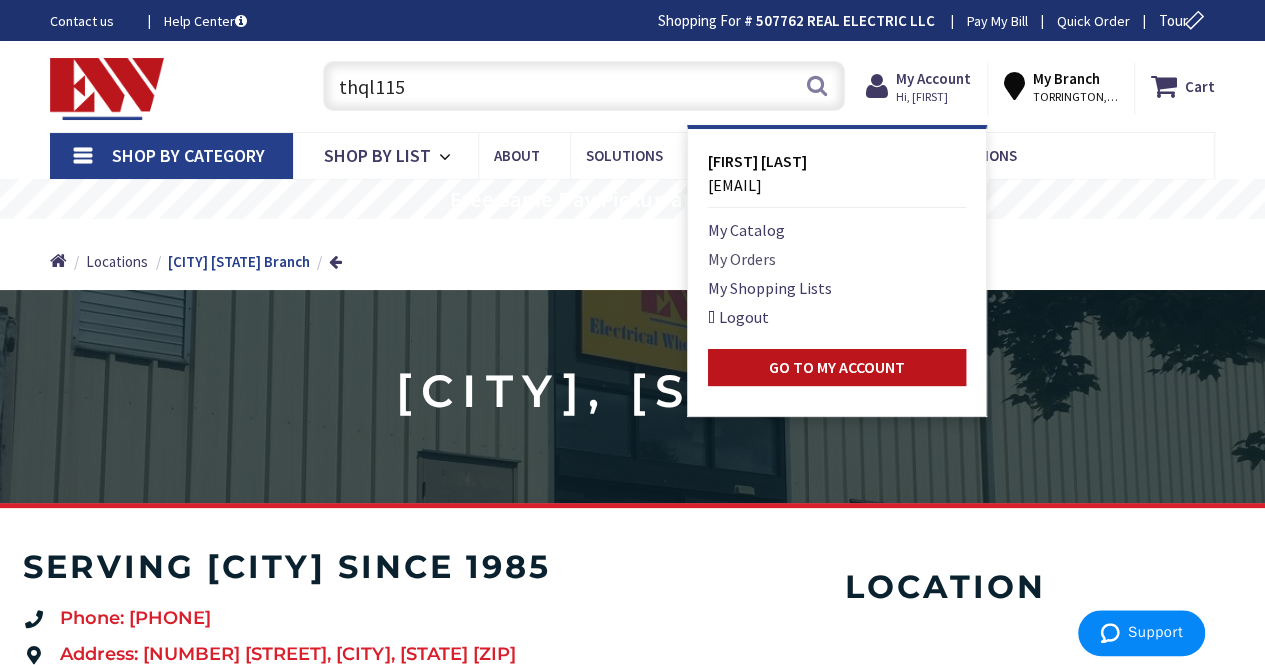 click on "My Orders" at bounding box center [742, 259] 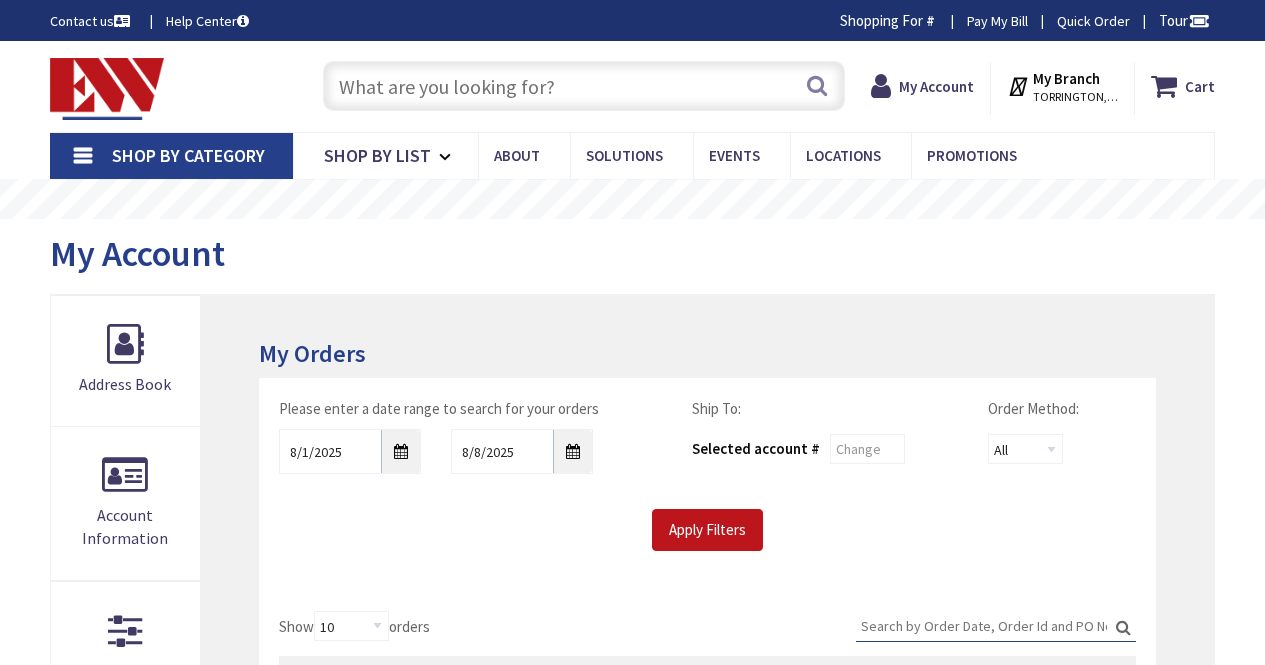 scroll, scrollTop: 0, scrollLeft: 0, axis: both 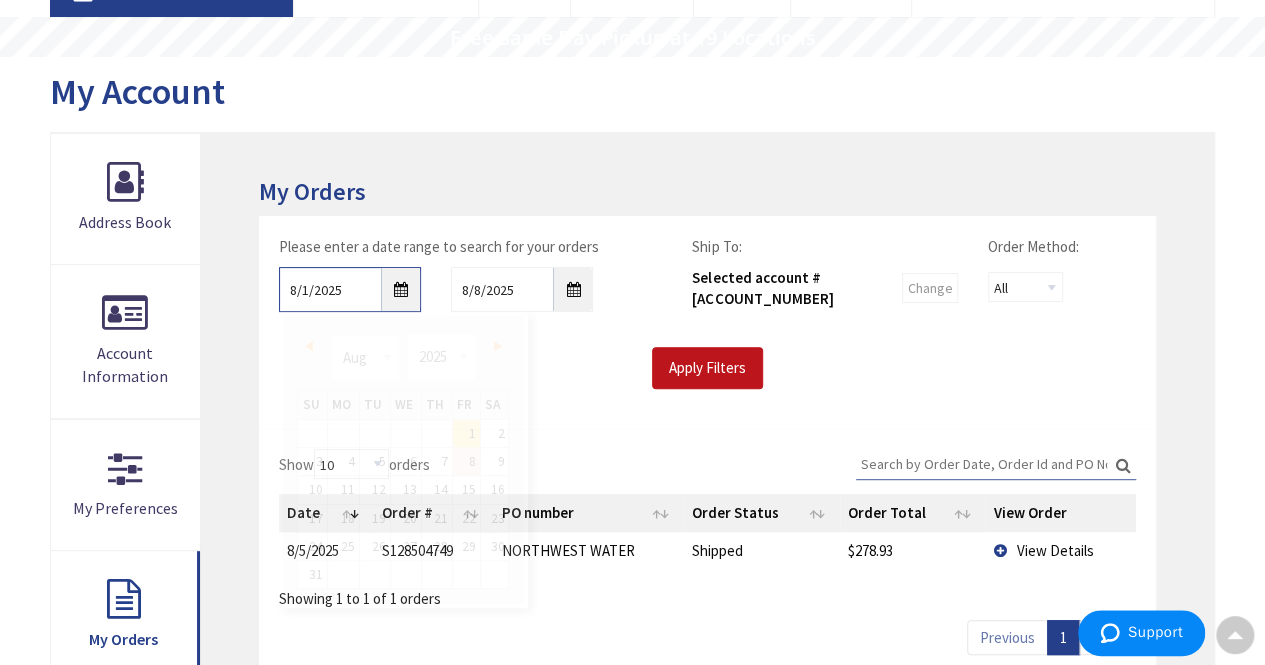click on "8/1/2025" at bounding box center [350, 289] 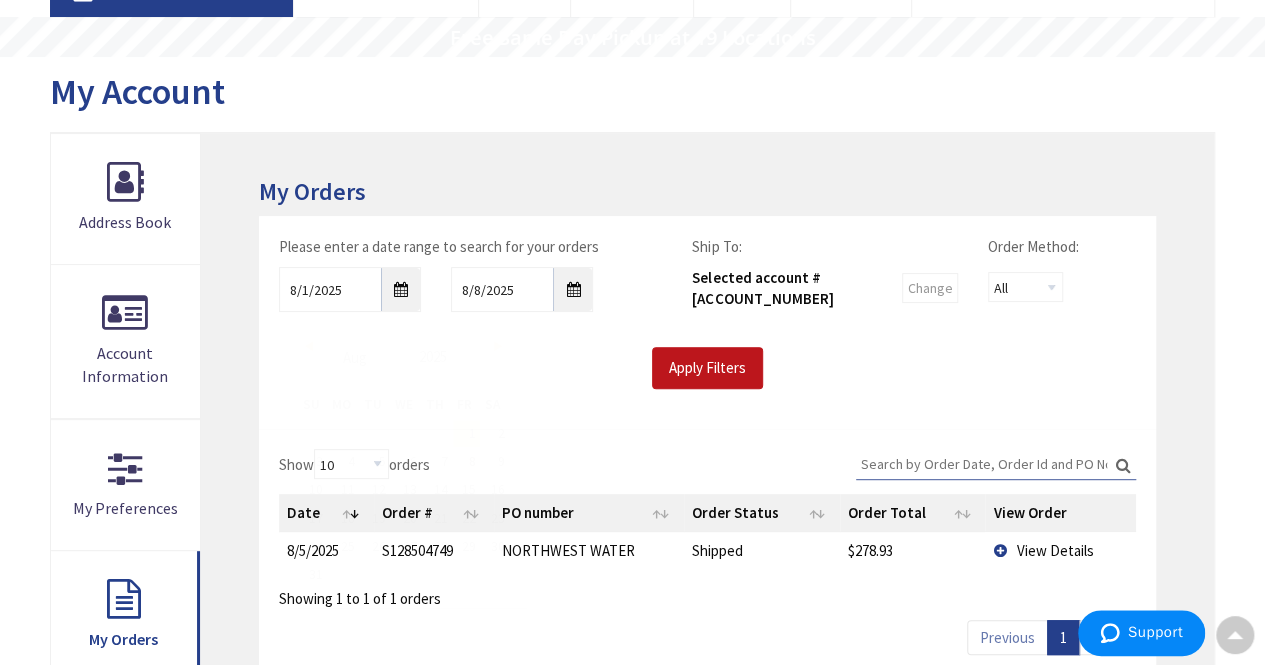 click on "My Orders
Please enter a date range to search for your orders
8/1/2025
8/8/2025
Ship To:
Selected account #  507762
Order Method:
All Offline Online Apply Filters 10" at bounding box center [707, 615] 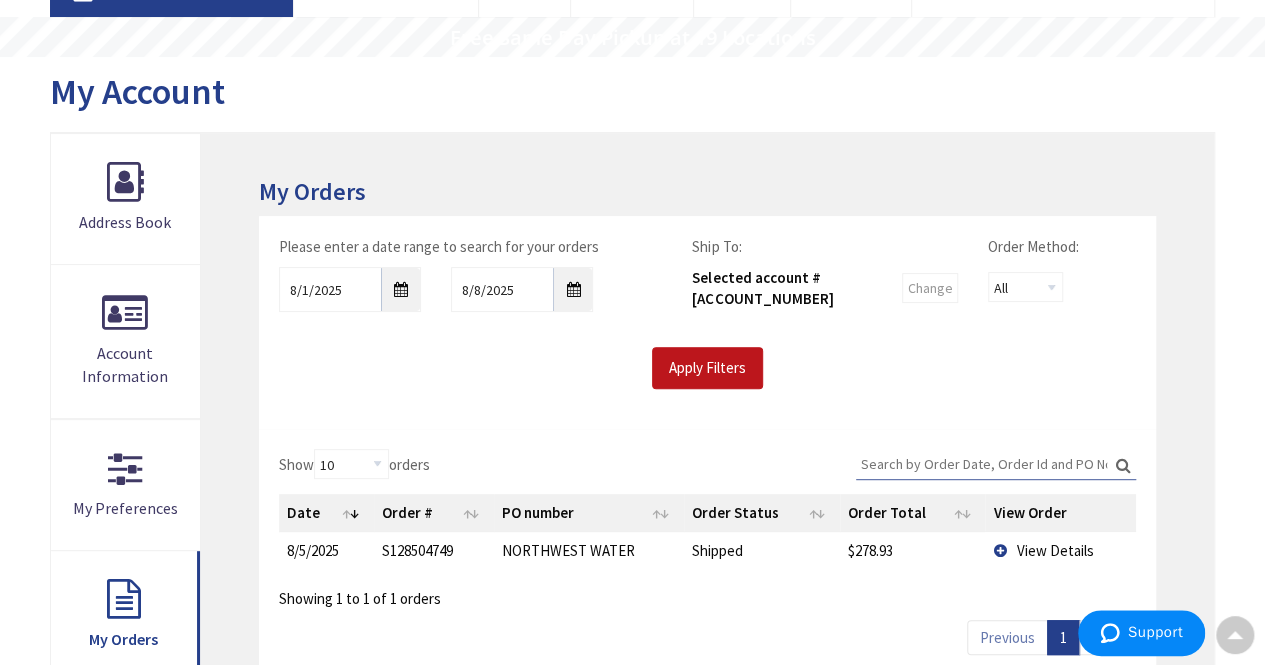 click on "View Details" at bounding box center [1054, 550] 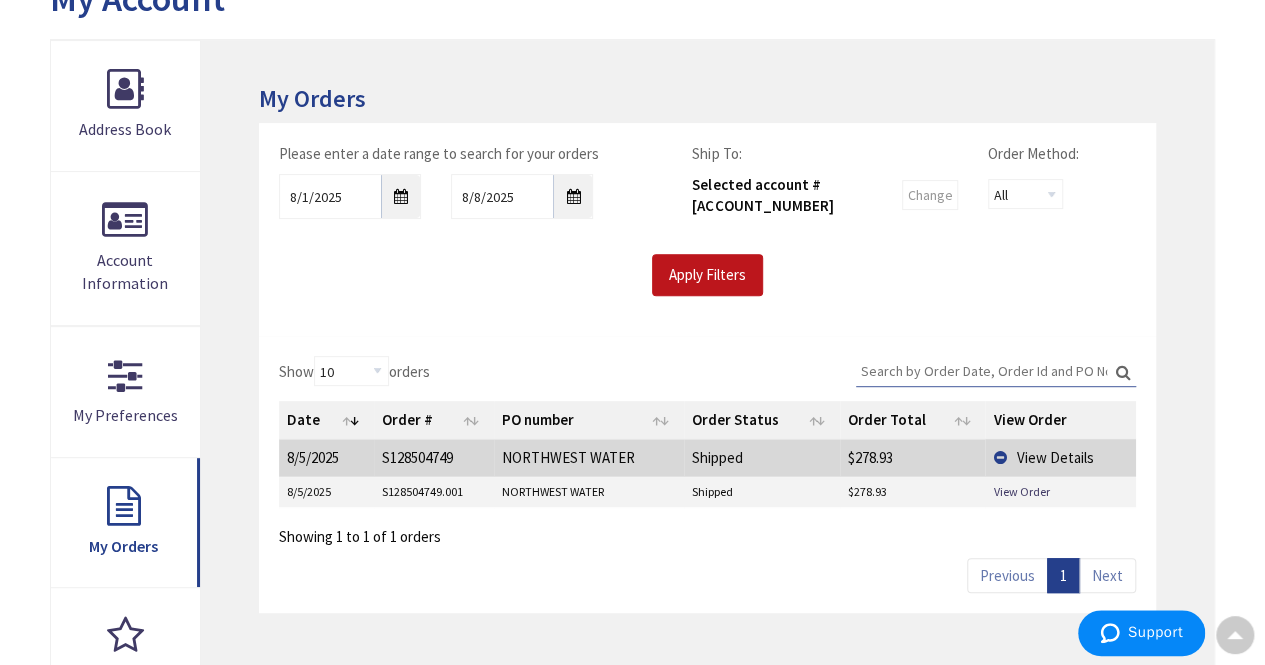 scroll, scrollTop: 256, scrollLeft: 0, axis: vertical 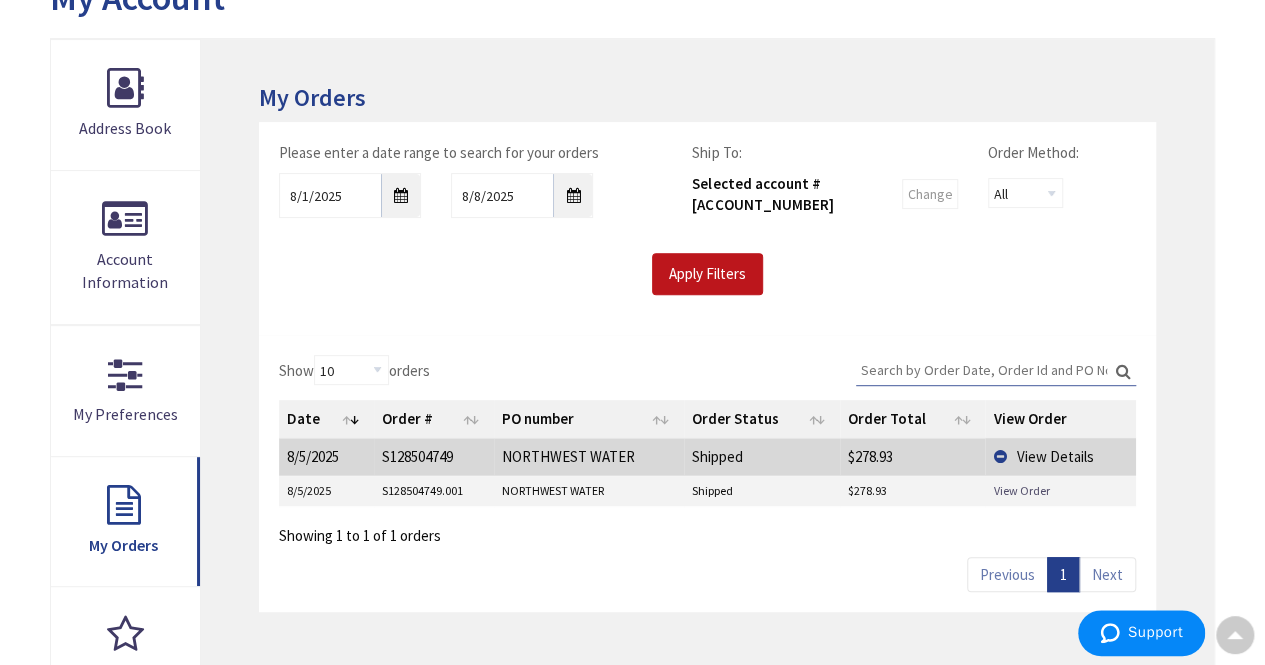 click on "View Order" at bounding box center [1021, 490] 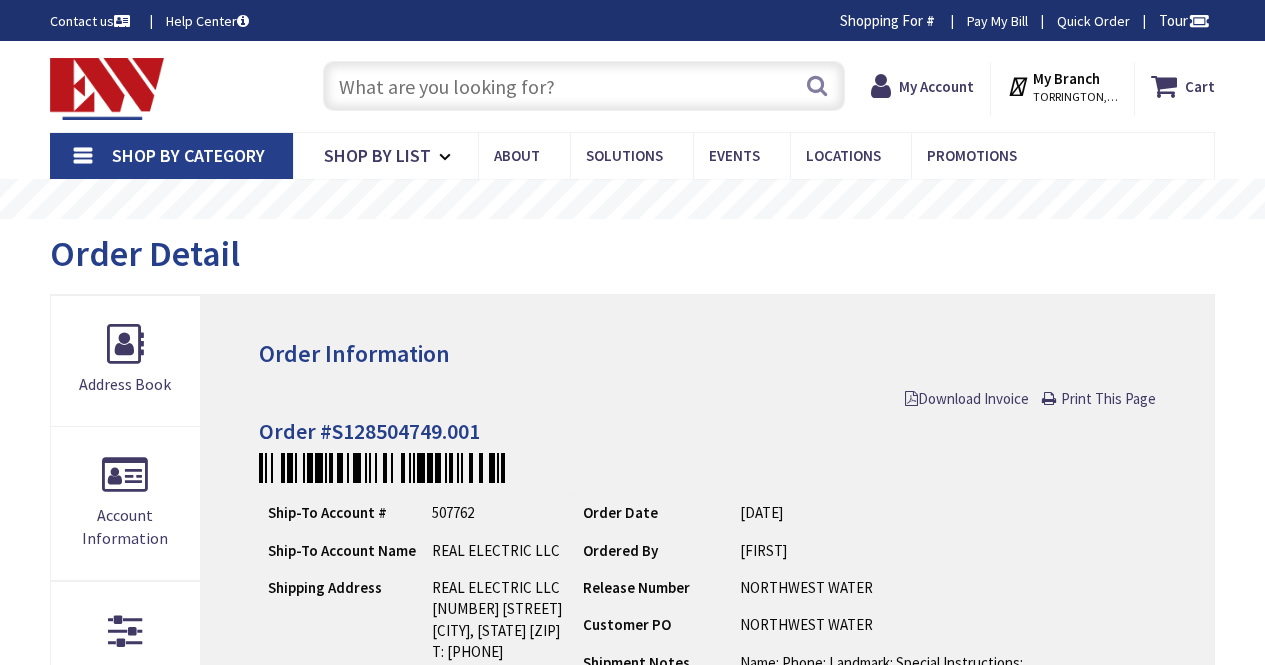 scroll, scrollTop: 0, scrollLeft: 0, axis: both 